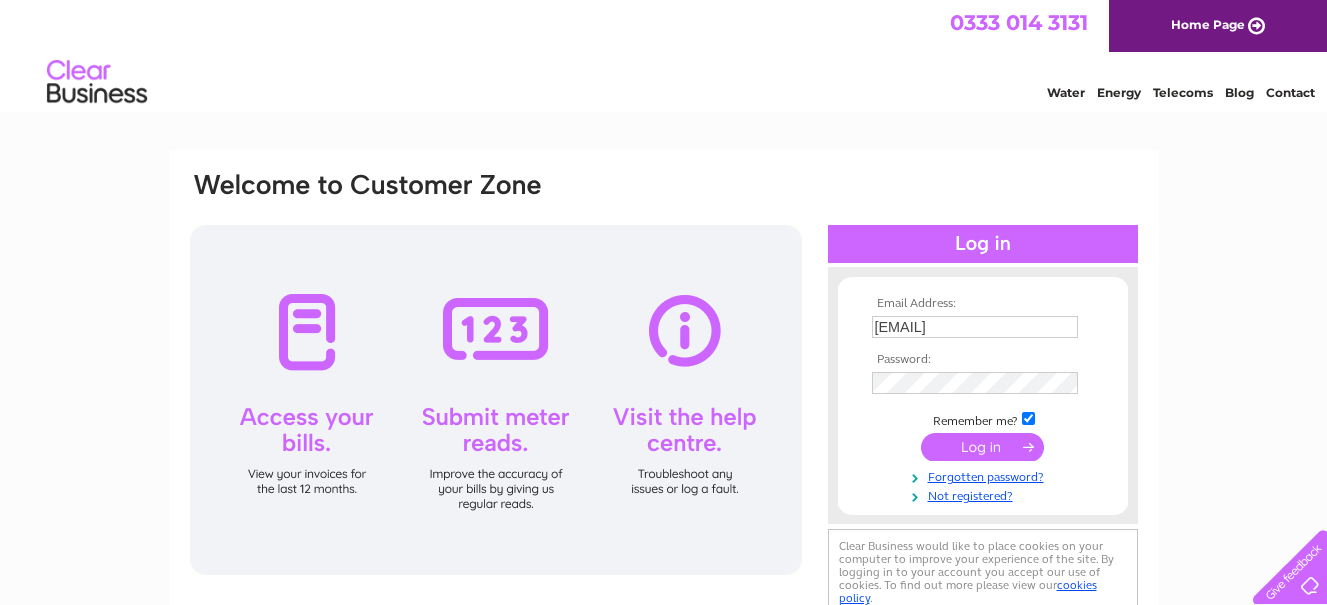 scroll, scrollTop: 0, scrollLeft: 0, axis: both 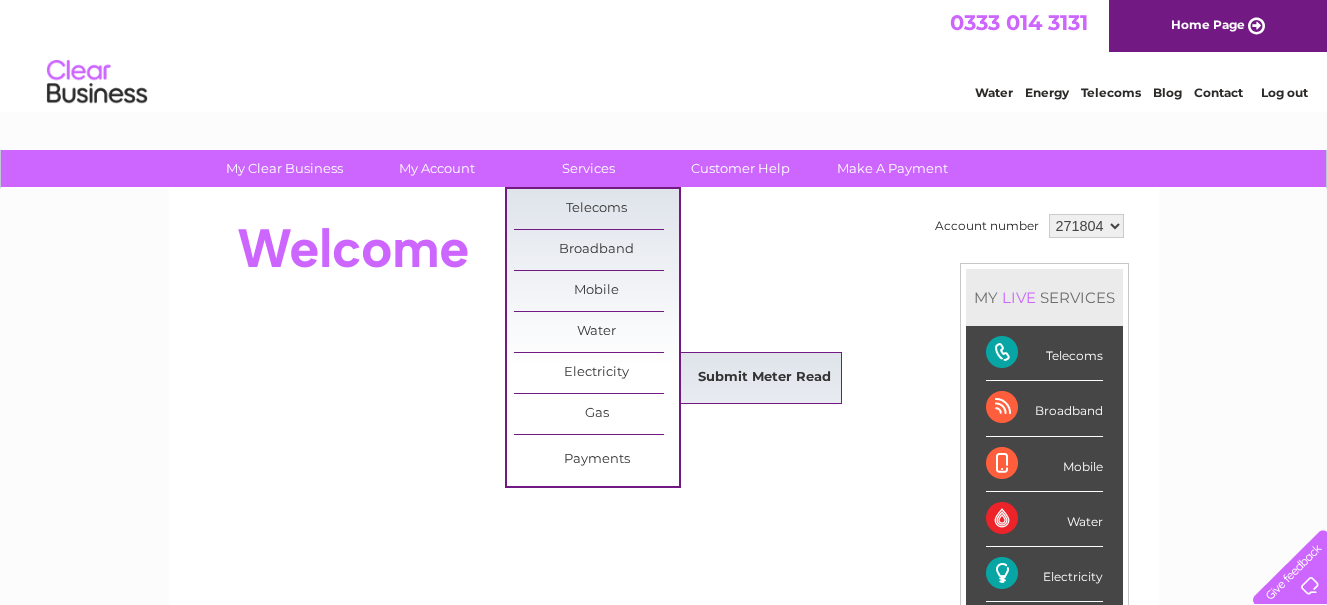 click on "Submit Meter Read" at bounding box center (764, 378) 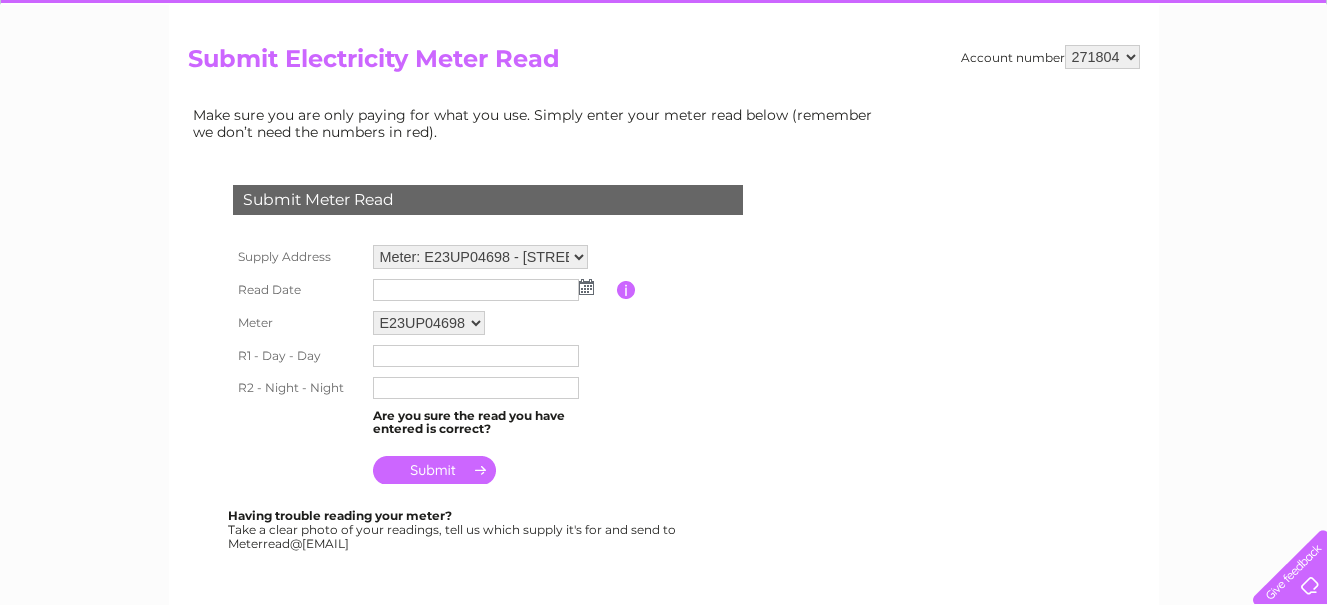 scroll, scrollTop: 200, scrollLeft: 0, axis: vertical 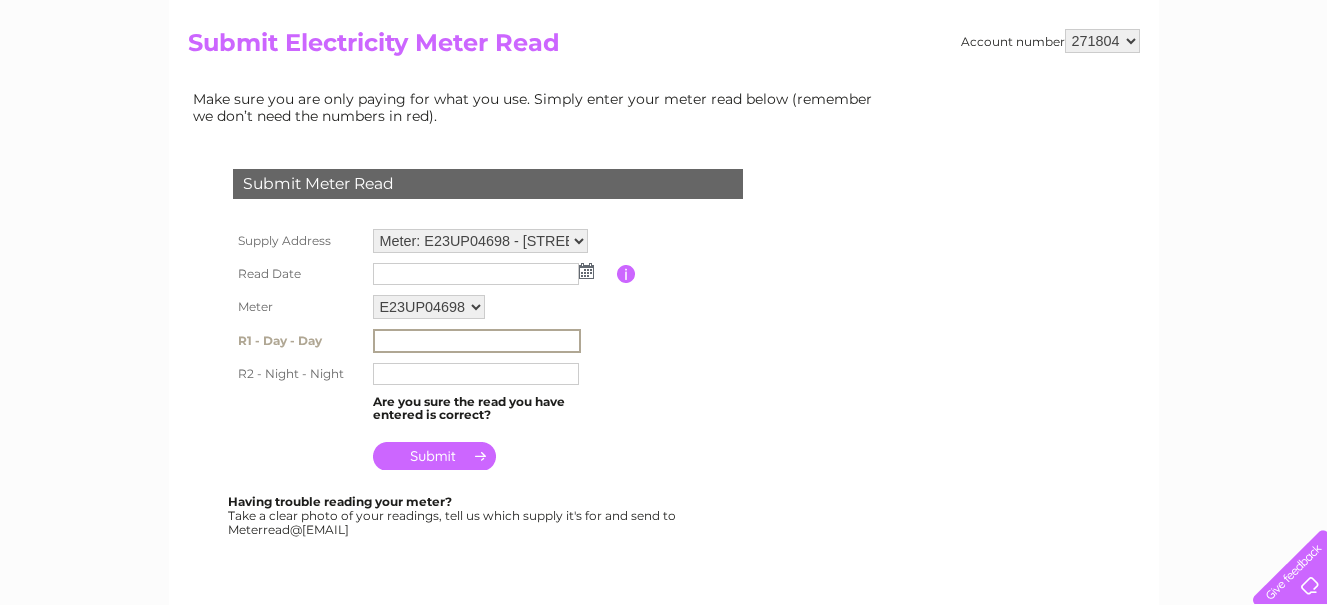 click at bounding box center (477, 341) 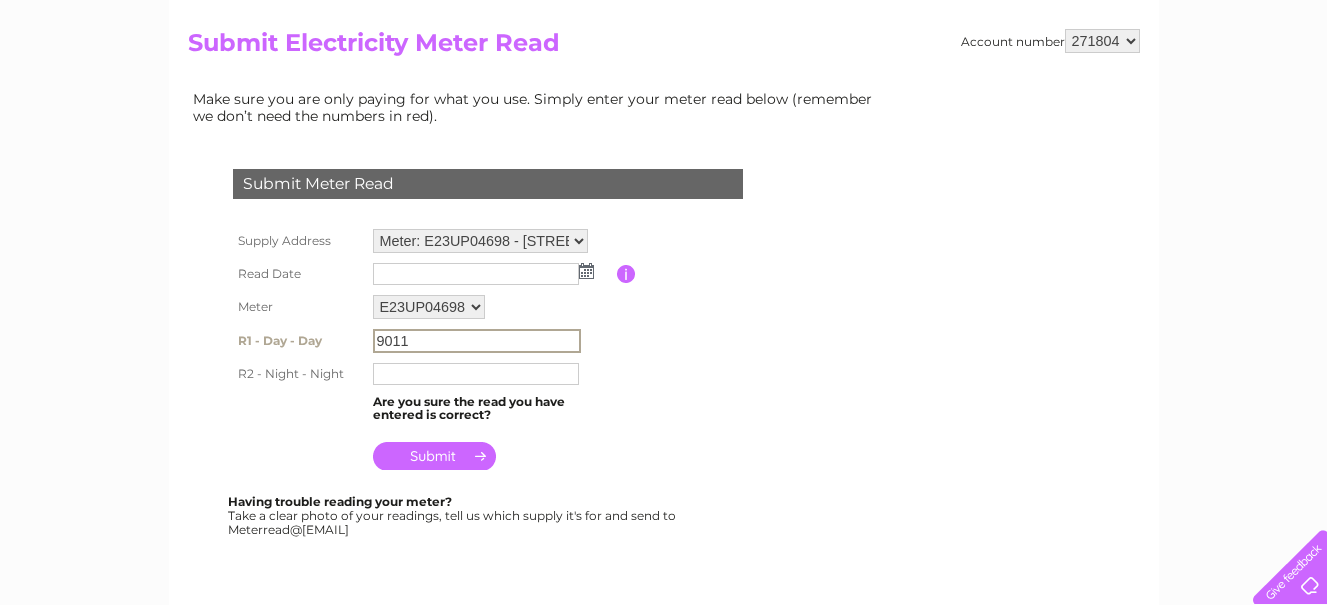 type on "9011" 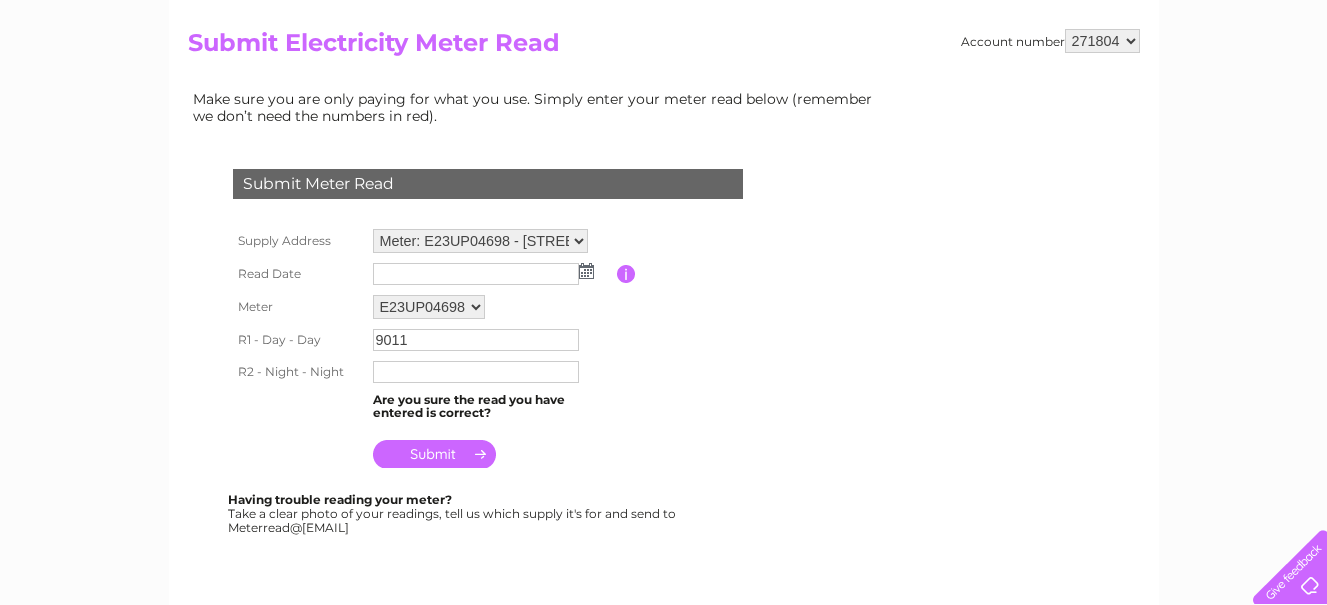 click at bounding box center (586, 271) 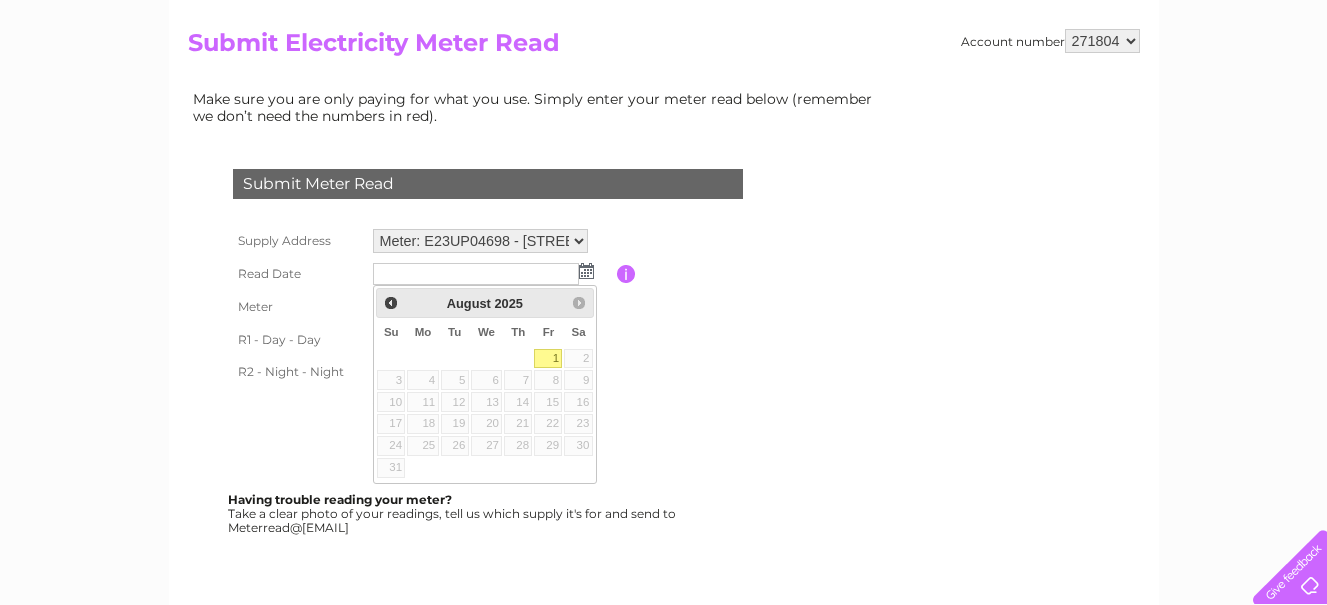 click on "1" at bounding box center [548, 359] 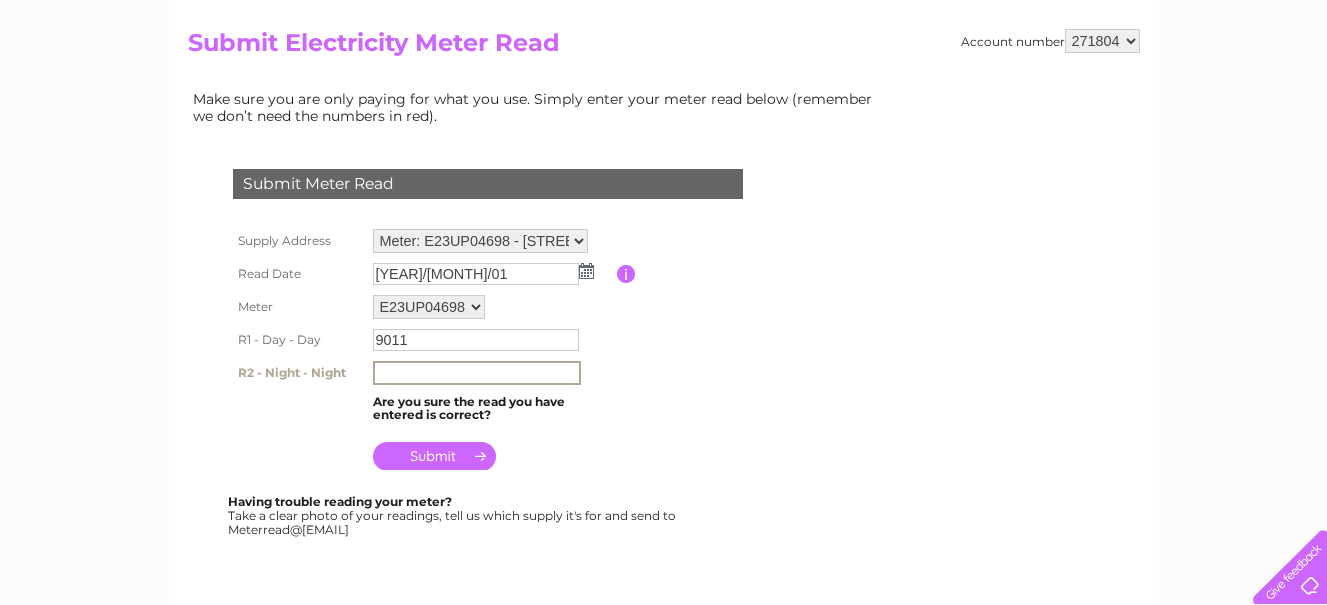 click at bounding box center (477, 373) 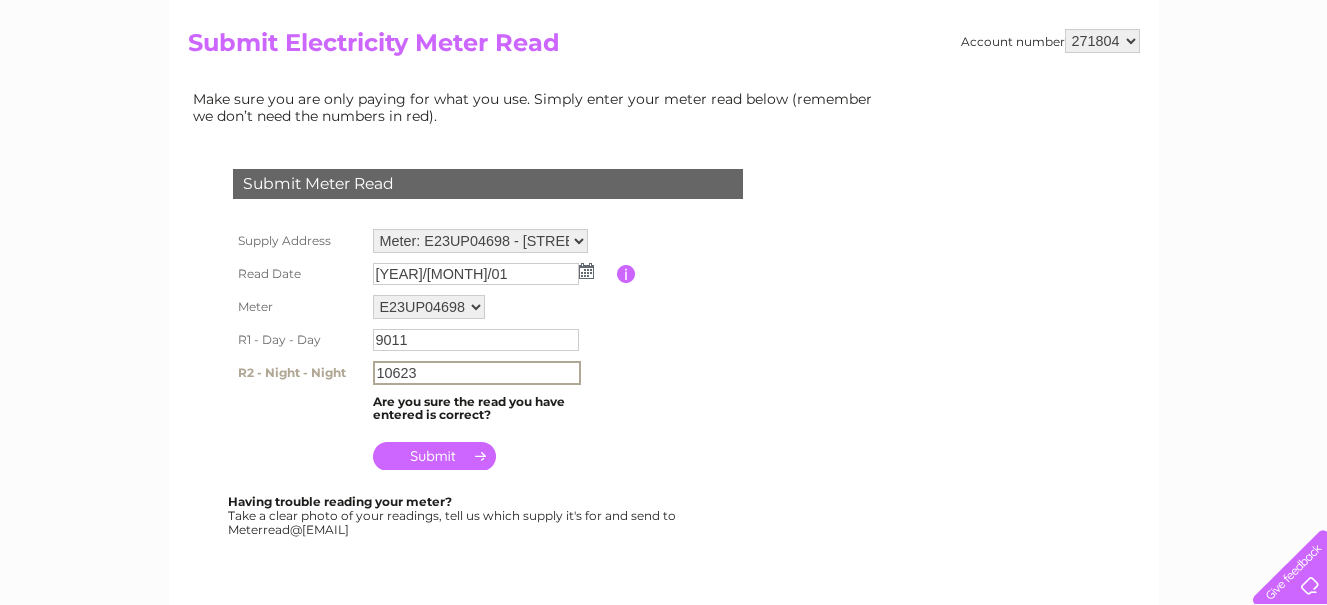 type on "10623" 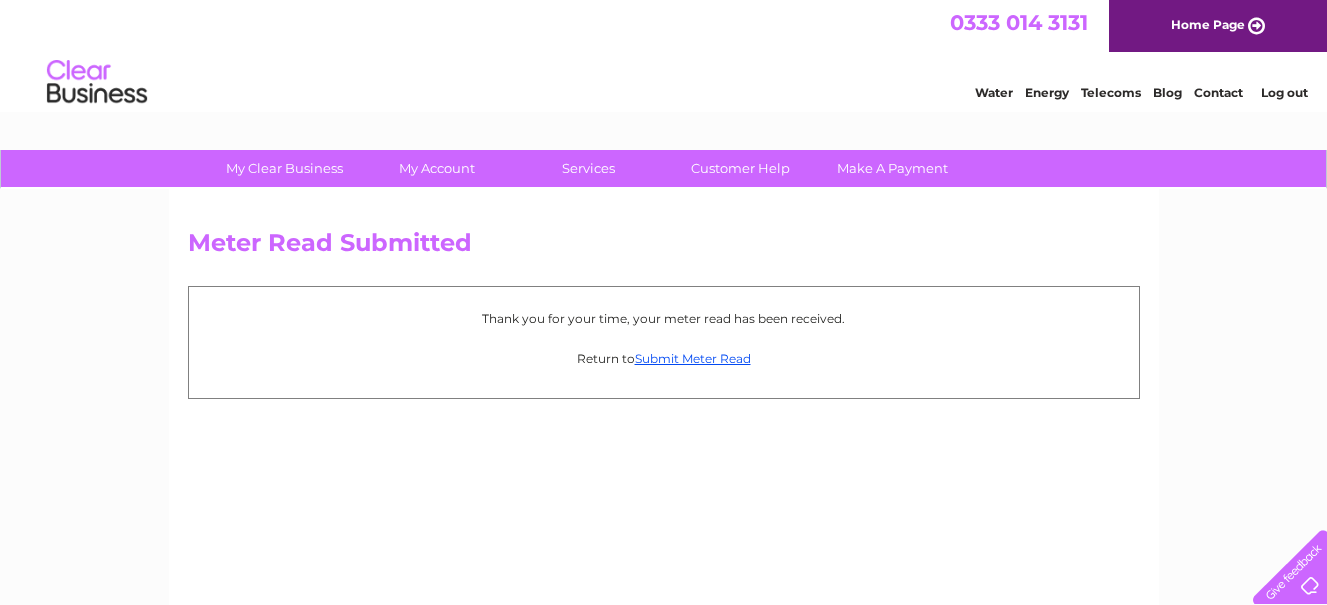 scroll, scrollTop: 0, scrollLeft: 0, axis: both 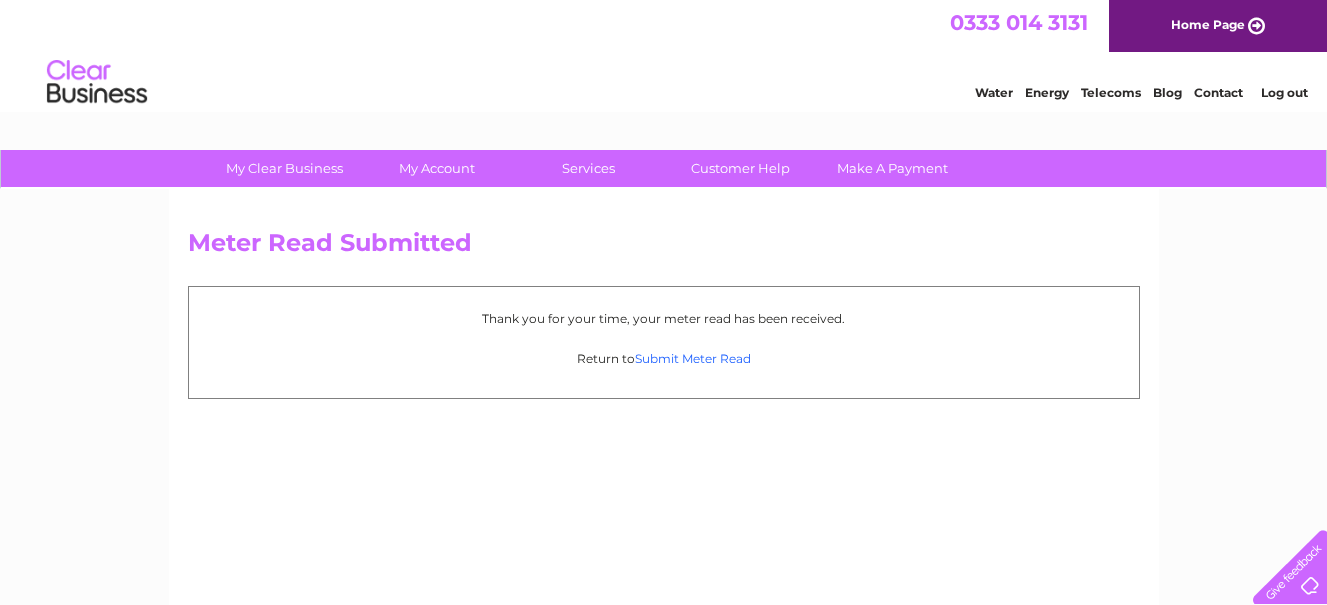 click on "Submit Meter Read" at bounding box center [693, 358] 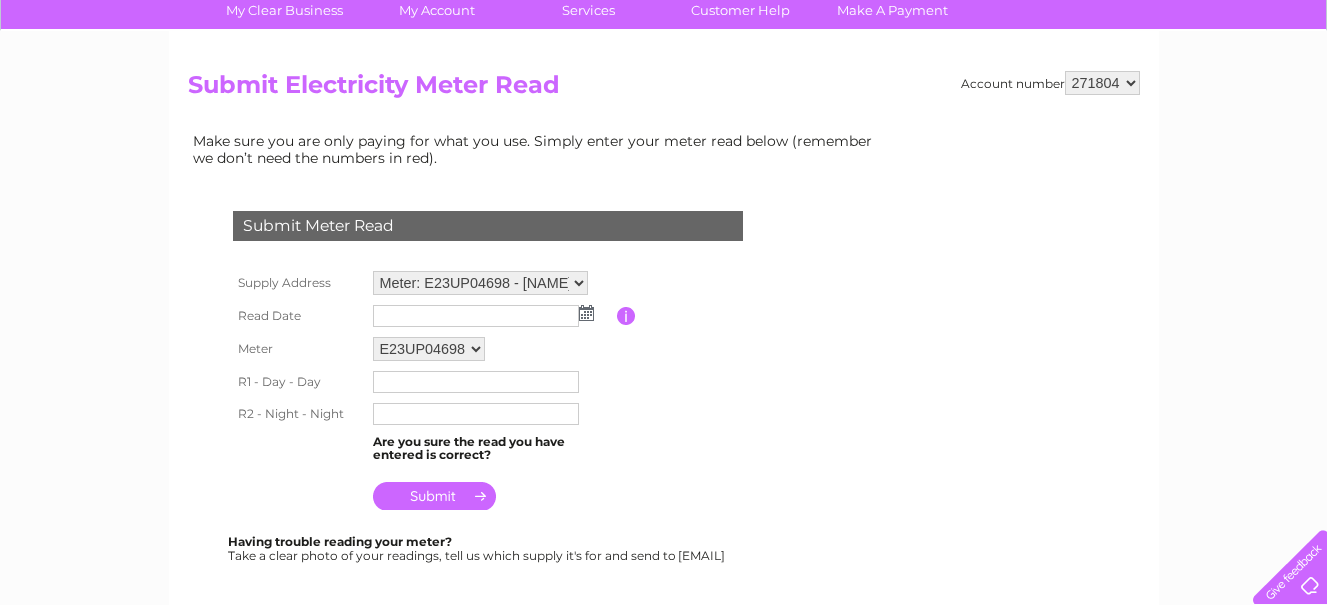 scroll, scrollTop: 200, scrollLeft: 0, axis: vertical 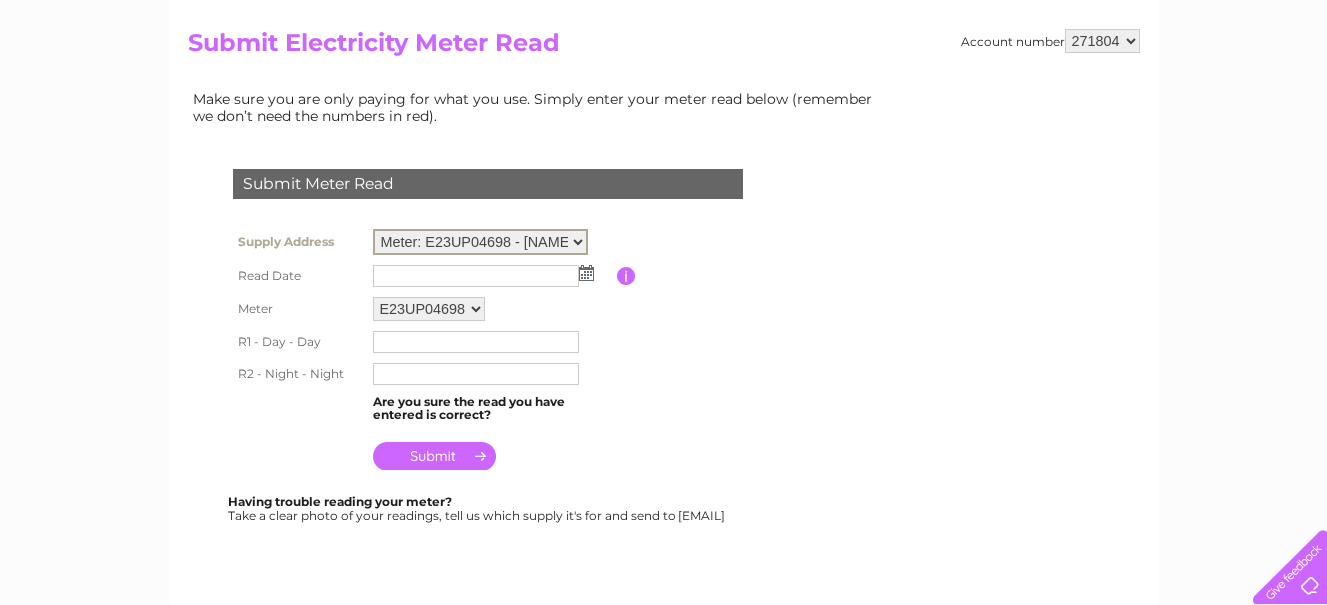 click on "Meter: E23UP04698 - Chaldecotts, Kimmeridge, Wareham, Dorset, BH20 5PD
Meter: 23M0386280 - Swalland Farm, Kimmeridge, Wareham, BH20 5PD
Meter: E23UP02637 - Swalland Farm, Kimmeridge, Wareham, BH20 5PD" at bounding box center [480, 242] 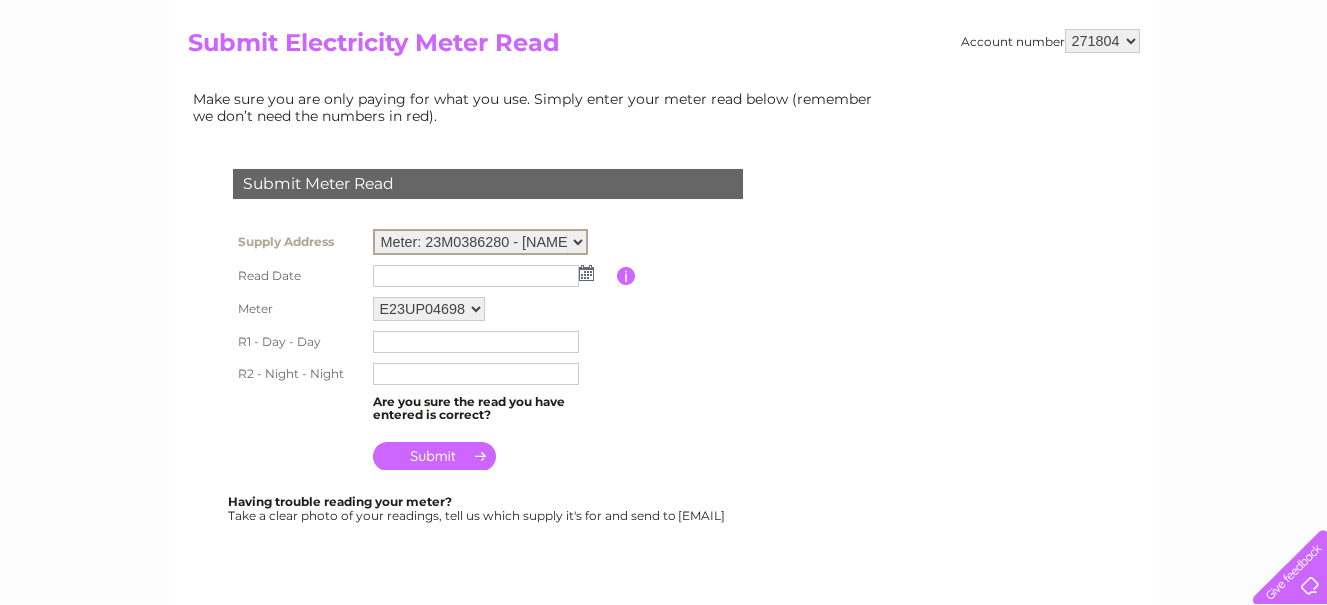 click on "Meter: E23UP04698 - Chaldecotts, Kimmeridge, Wareham, Dorset, BH20 5PD
Meter: 23M0386280 - Swalland Farm, Kimmeridge, Wareham, BH20 5PD
Meter: E23UP02637 - Swalland Farm, Kimmeridge, Wareham, BH20 5PD" at bounding box center (480, 242) 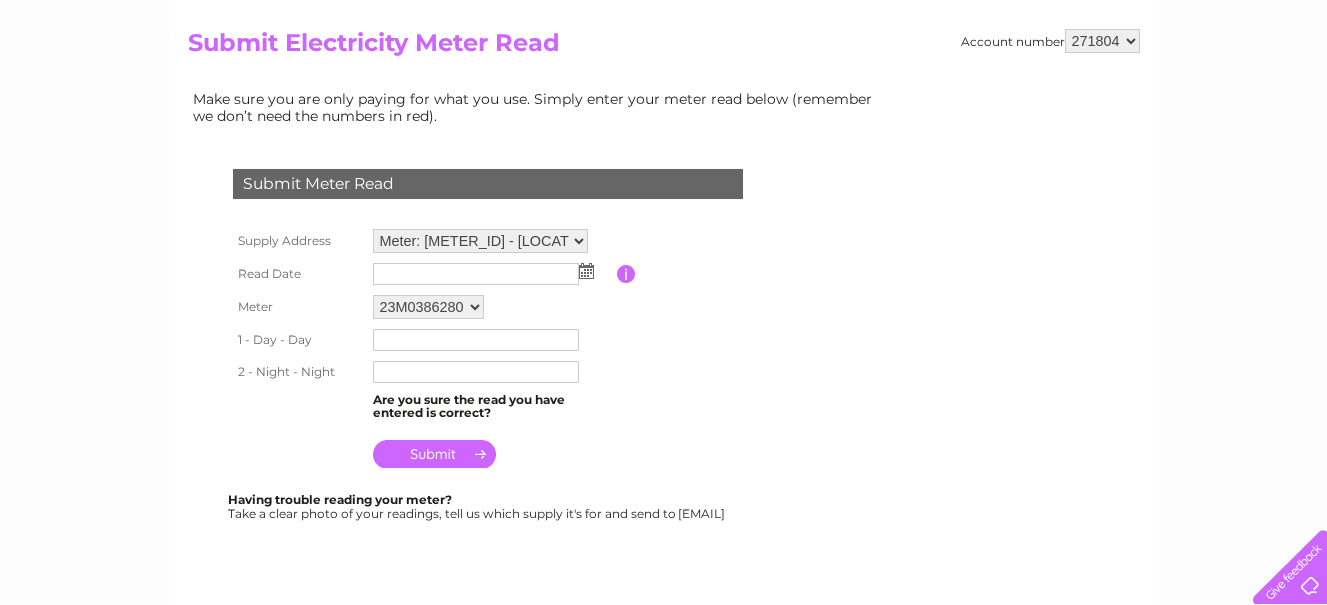 scroll, scrollTop: 0, scrollLeft: 0, axis: both 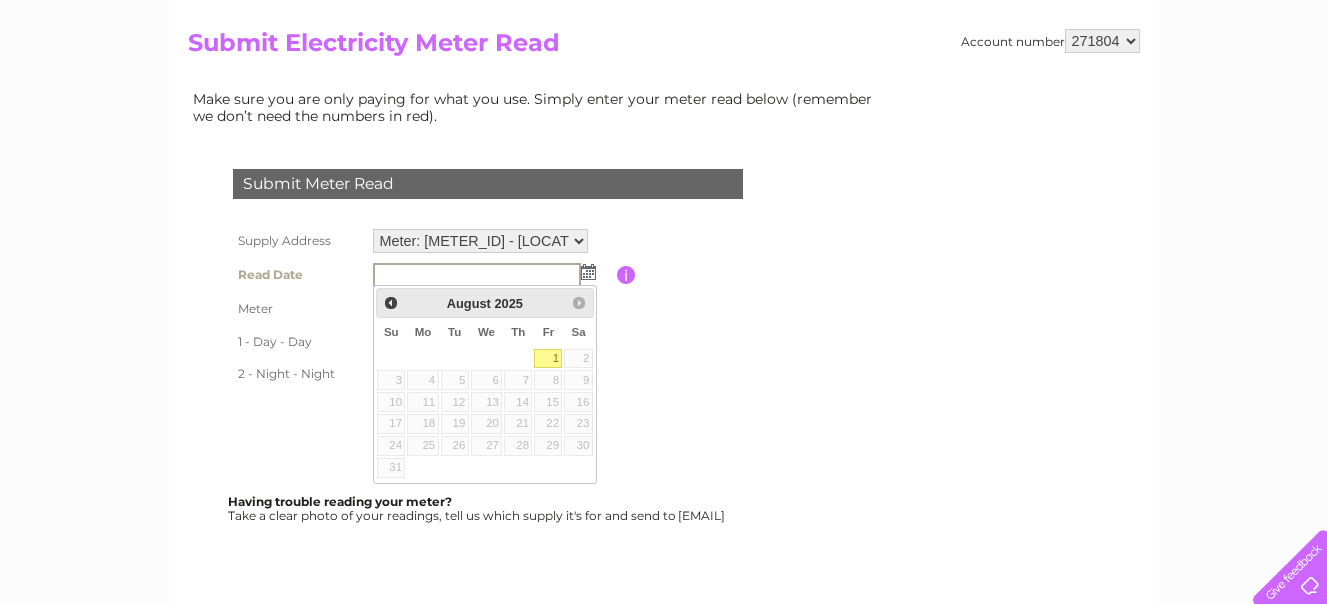 click on "1" at bounding box center (548, 359) 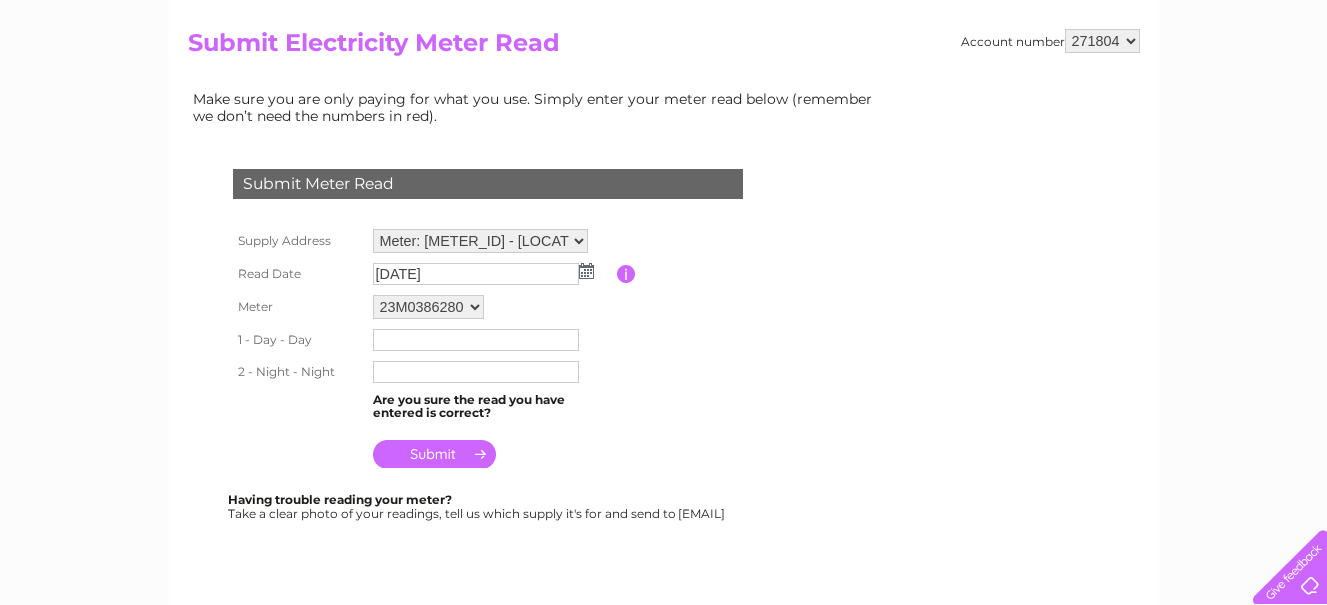 click at bounding box center [476, 340] 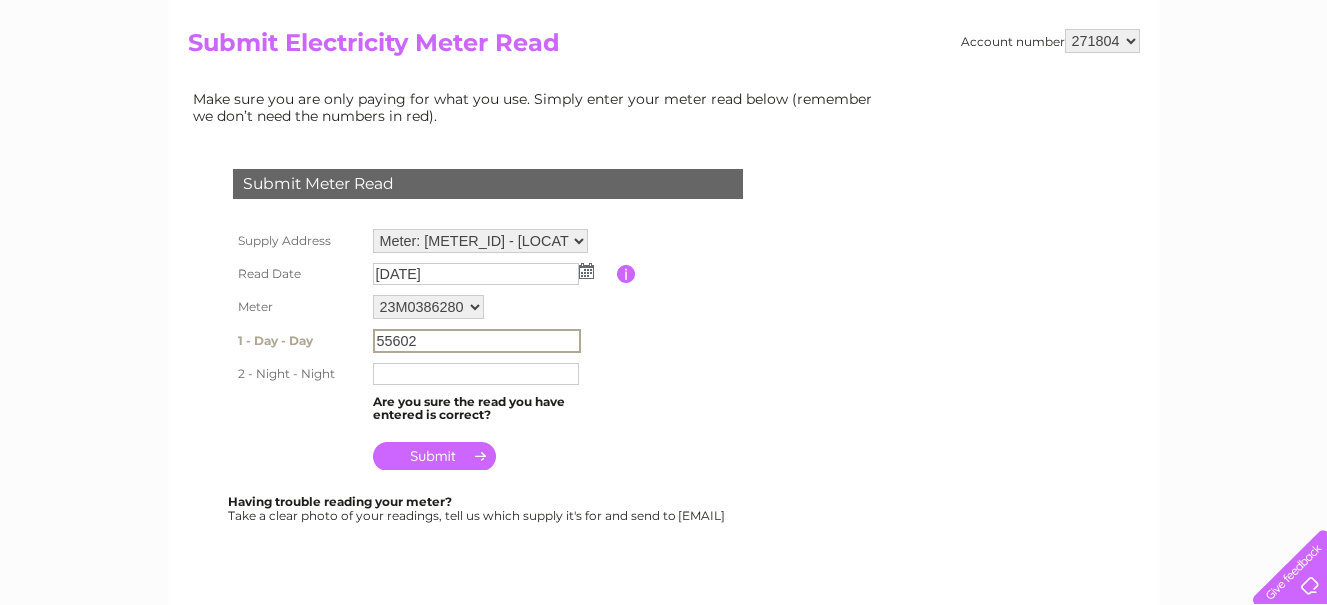 type on "55602" 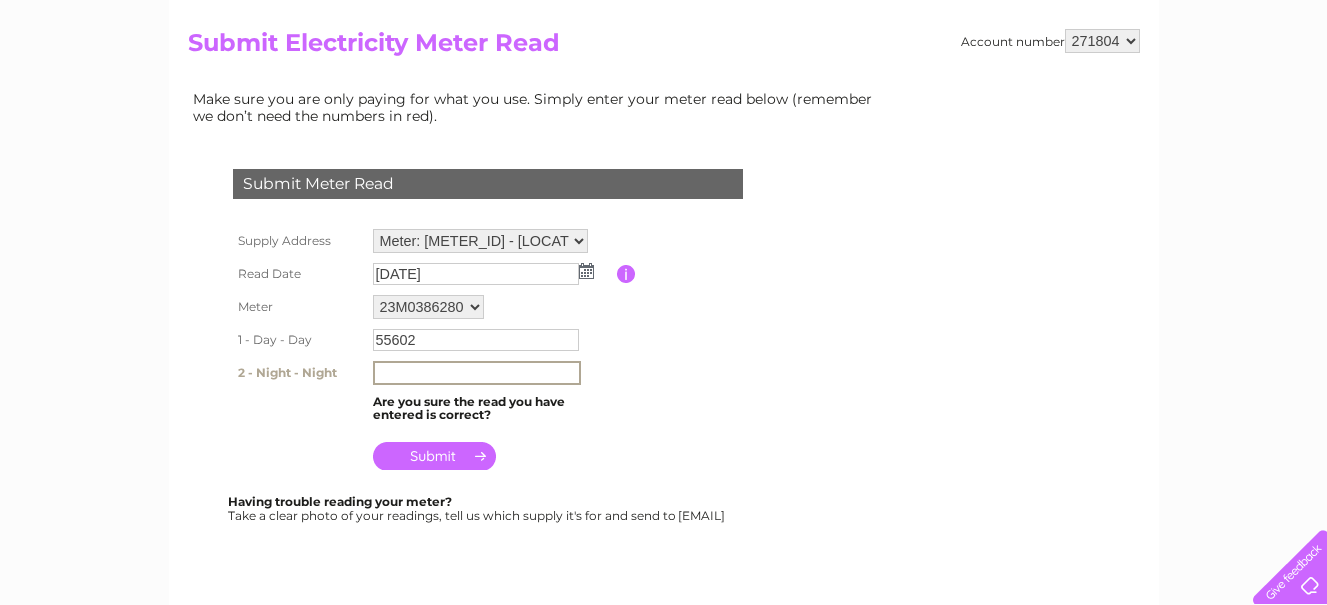 click at bounding box center [477, 373] 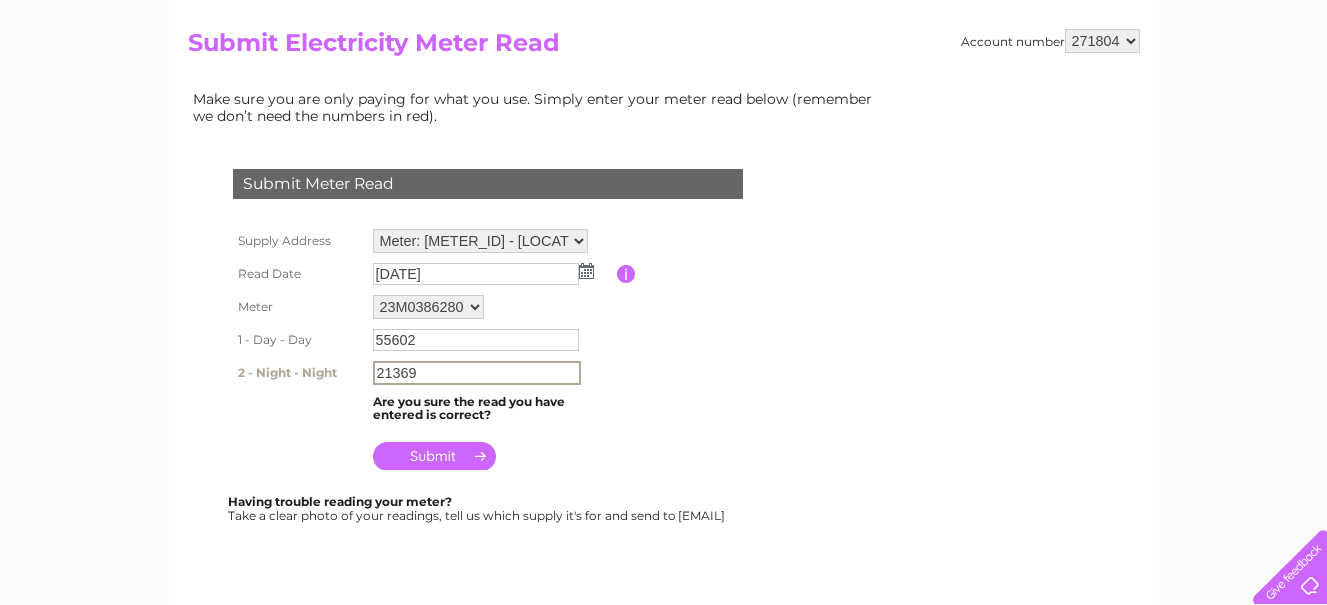 type on "21369" 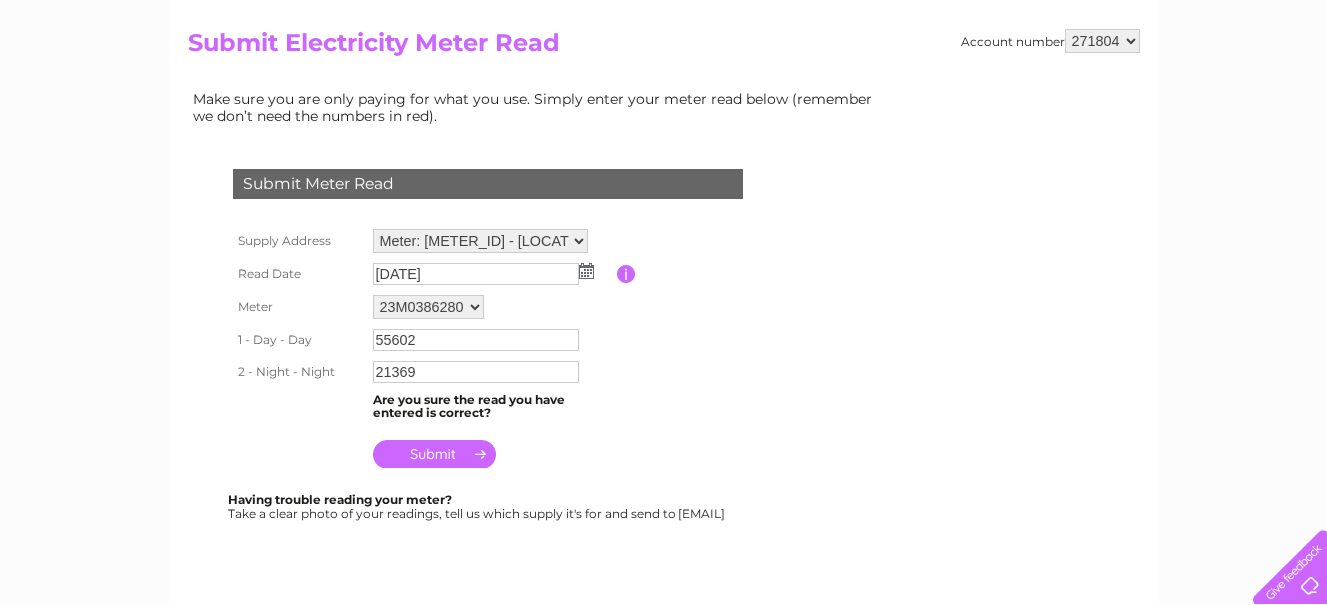 click at bounding box center (434, 454) 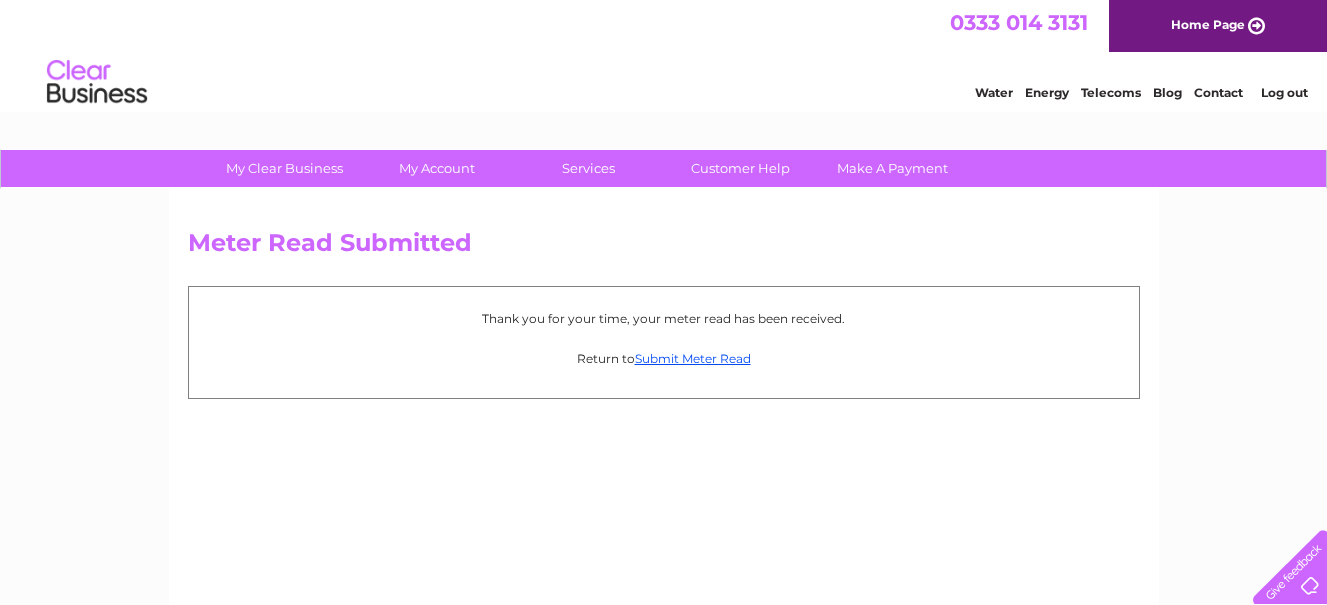 scroll, scrollTop: 0, scrollLeft: 0, axis: both 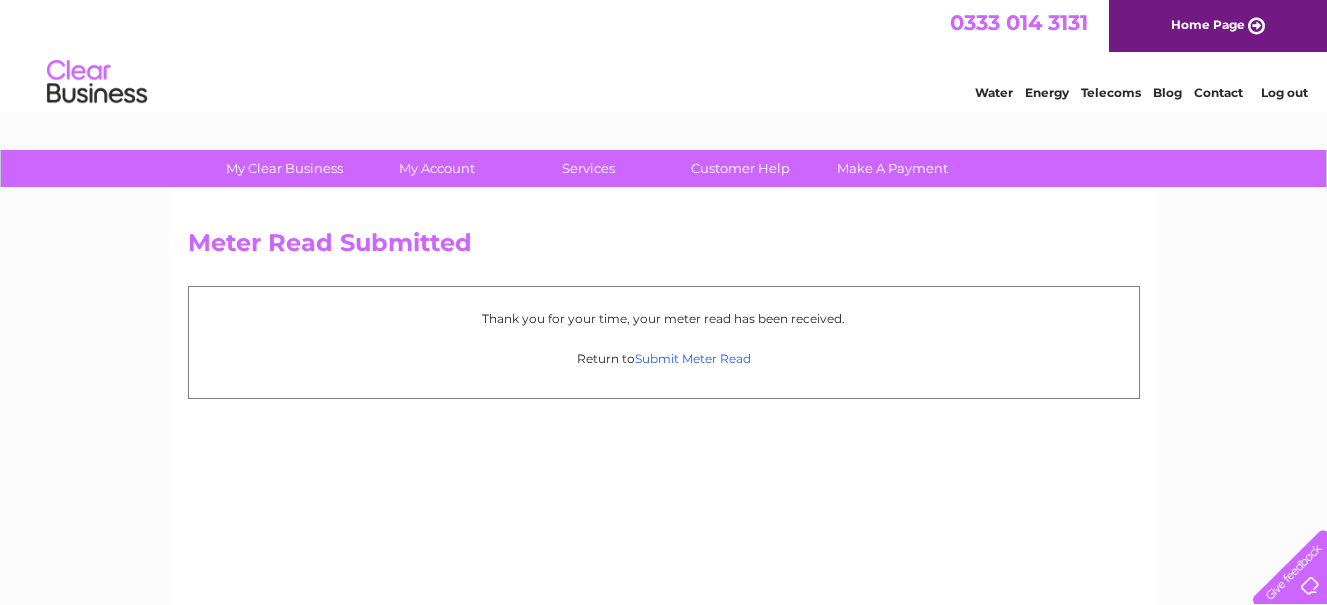 click on "Submit Meter Read" at bounding box center (693, 358) 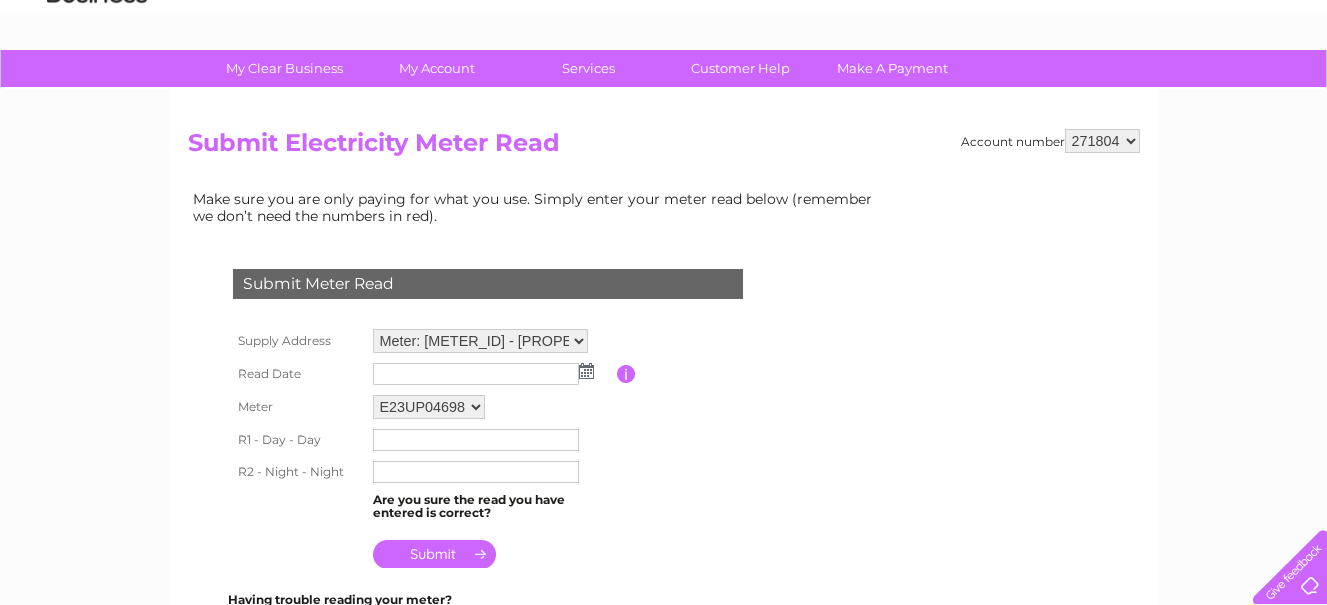 scroll, scrollTop: 0, scrollLeft: 0, axis: both 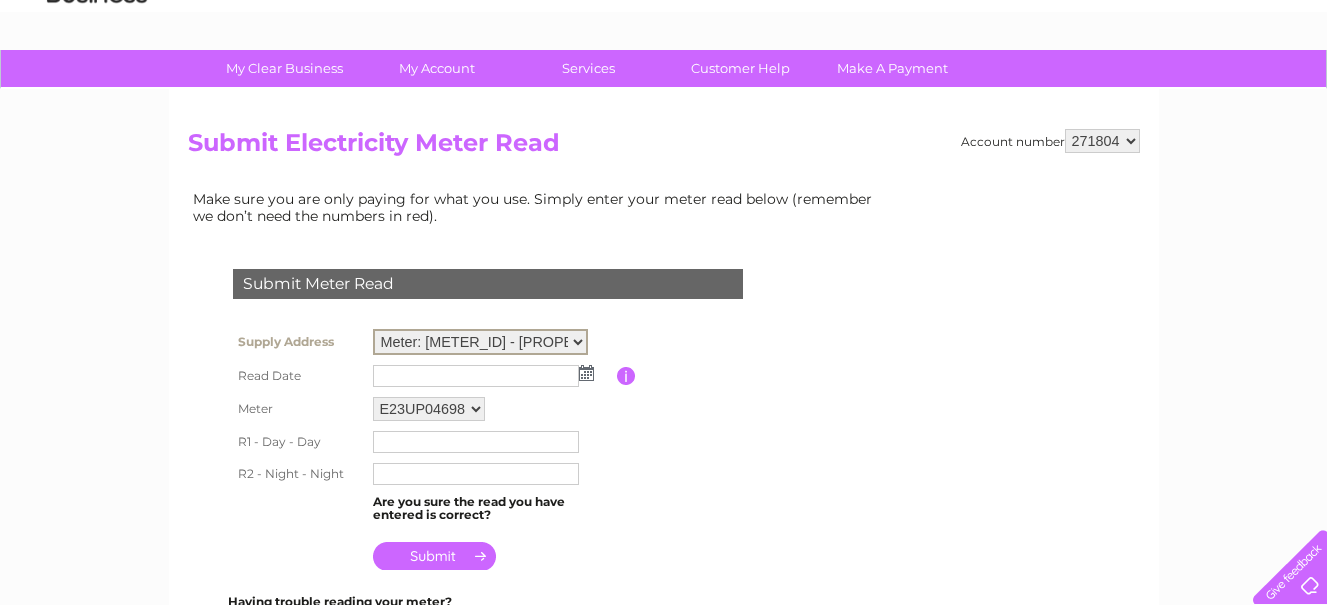 click on "Meter: E23UP04698 - [NAME], [CITY], [STATE], [POSTAL_CODE]
Meter: 23M0386280 - [NAME], [CITY], [POSTAL_CODE]
Meter: E23UP02637 - [NAME], [CITY], [POSTAL_CODE]" at bounding box center [480, 342] 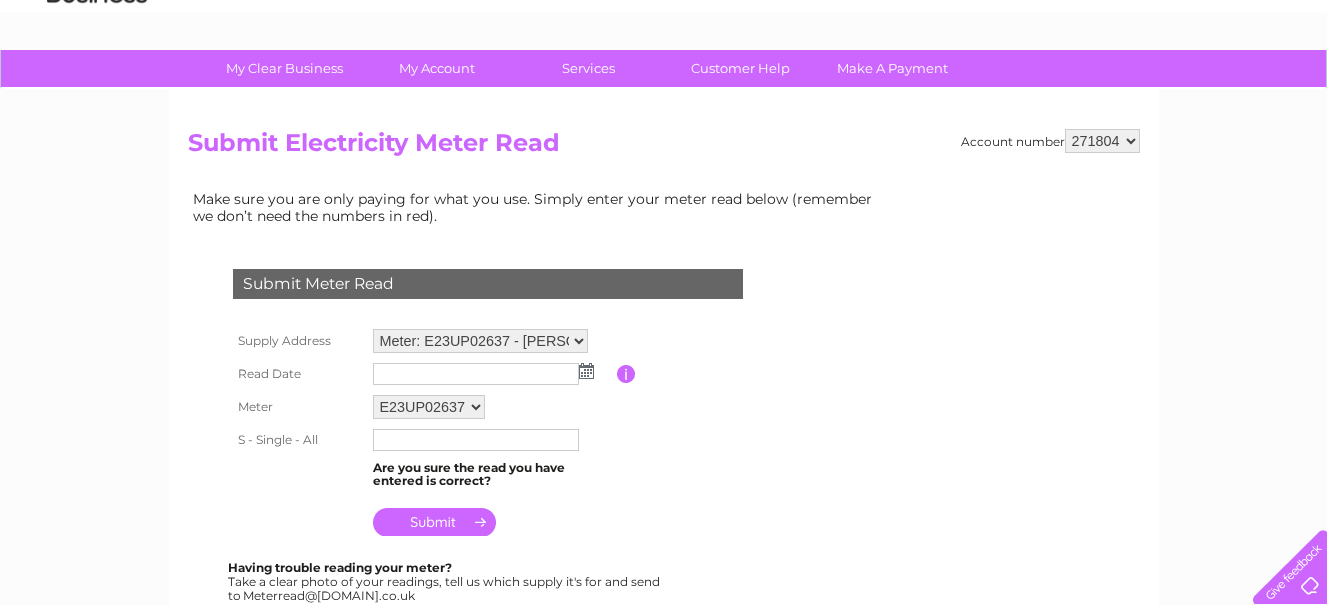 scroll, scrollTop: 0, scrollLeft: 0, axis: both 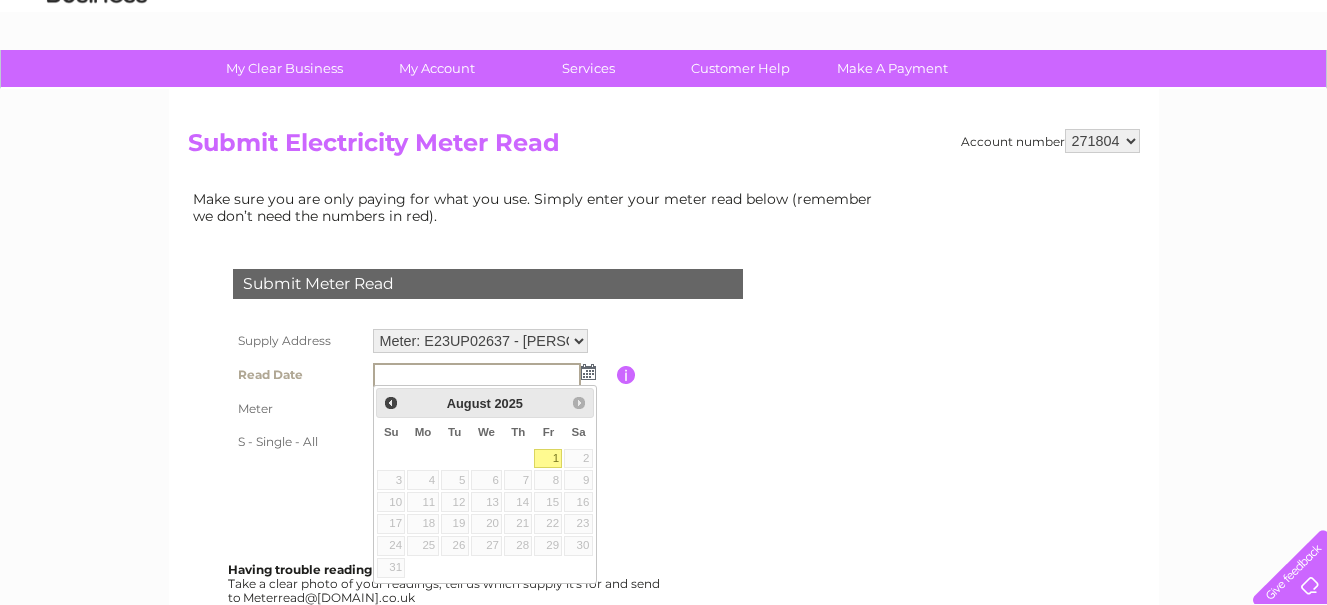click on "1" at bounding box center (548, 459) 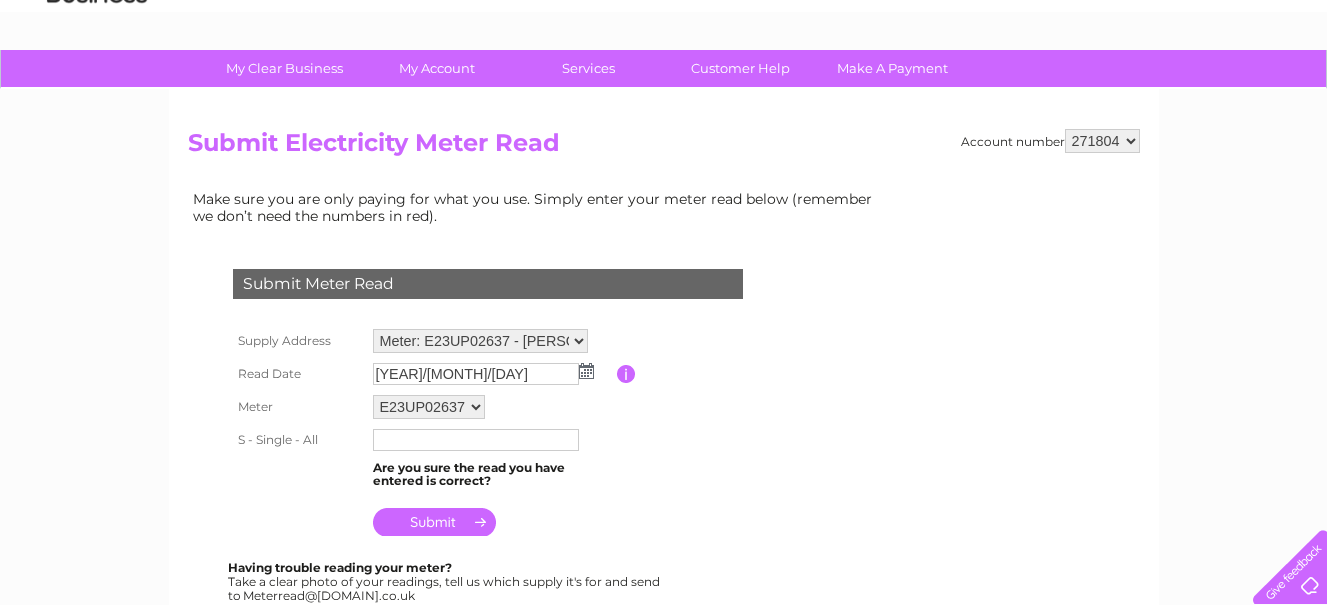 click at bounding box center (476, 440) 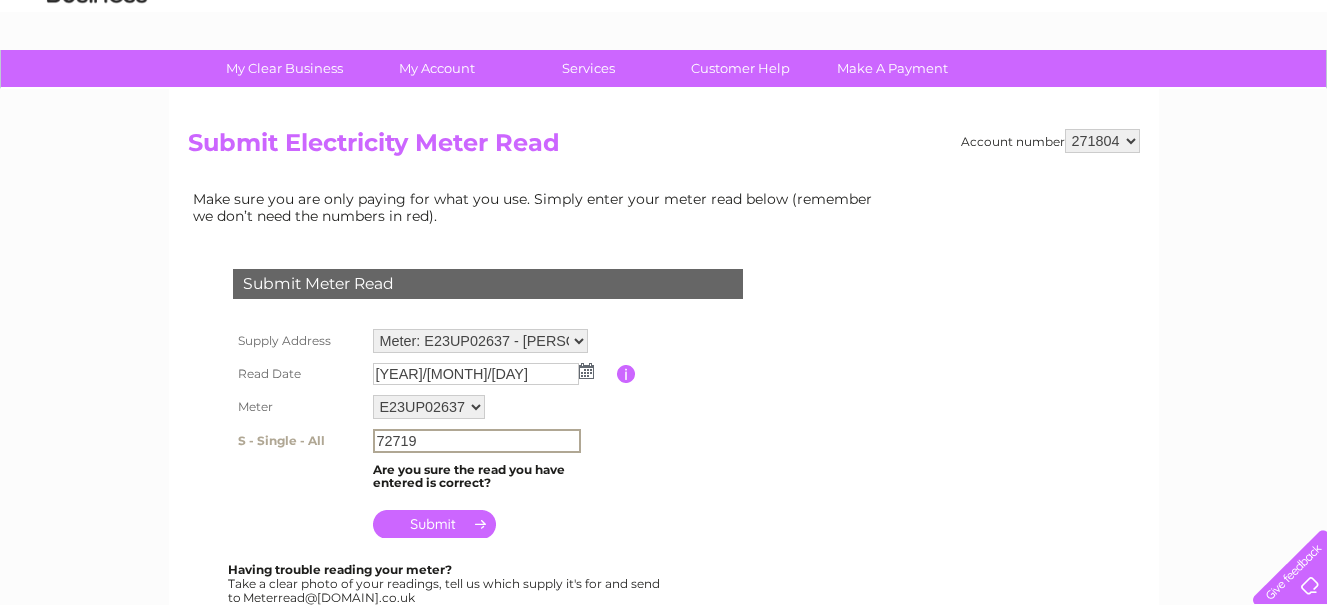 type on "72719" 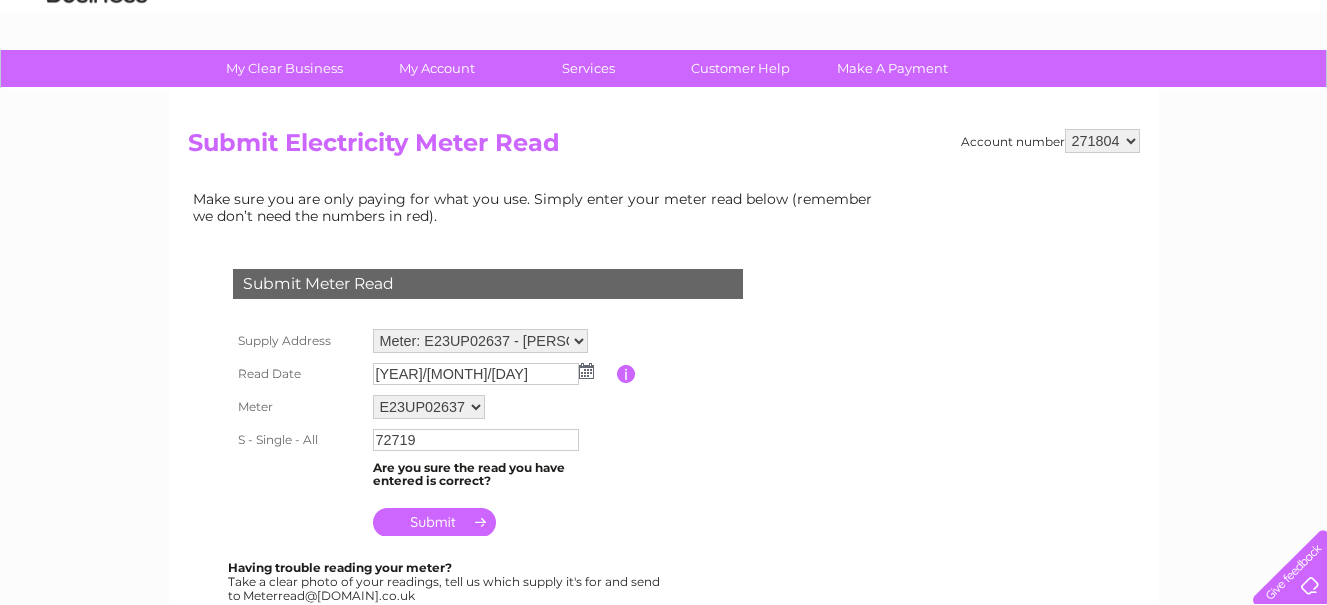 click at bounding box center [434, 522] 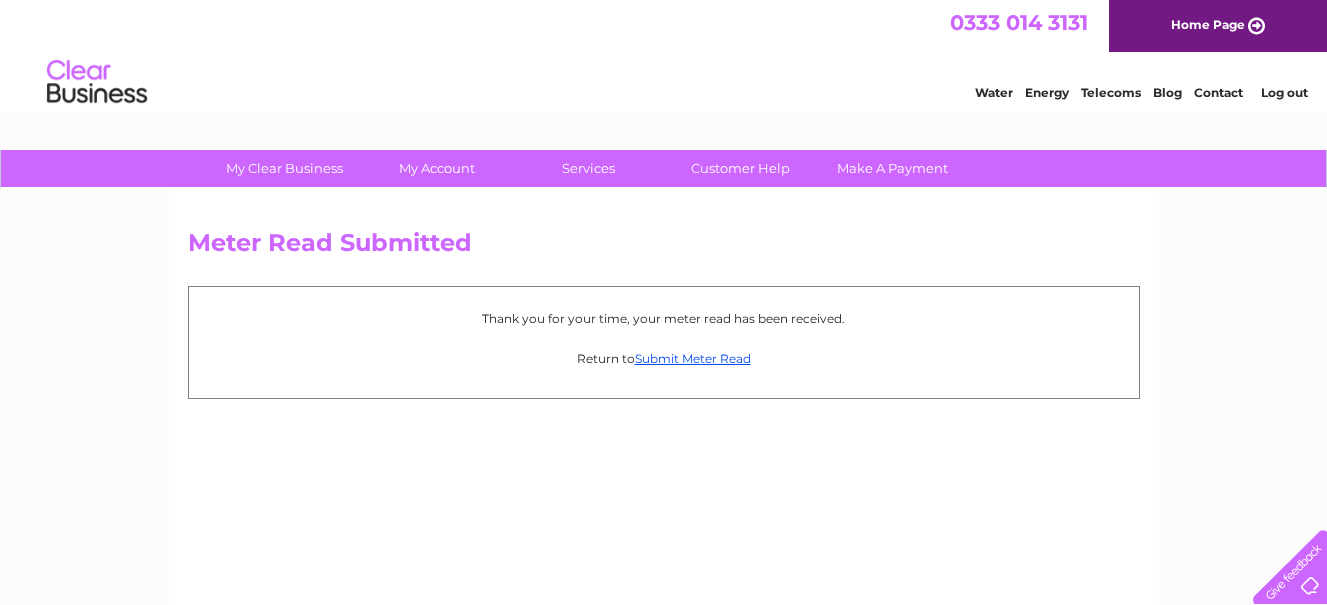scroll, scrollTop: 0, scrollLeft: 0, axis: both 